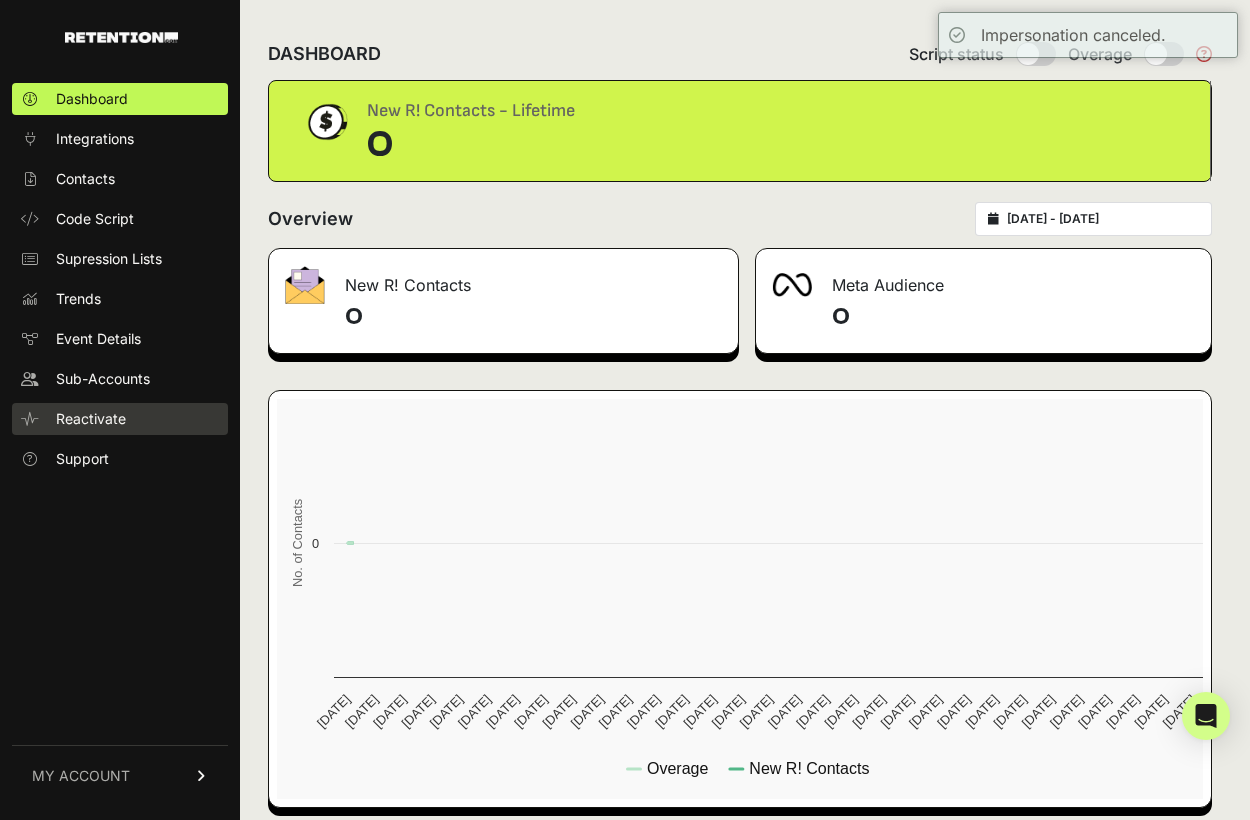 scroll, scrollTop: 0, scrollLeft: 0, axis: both 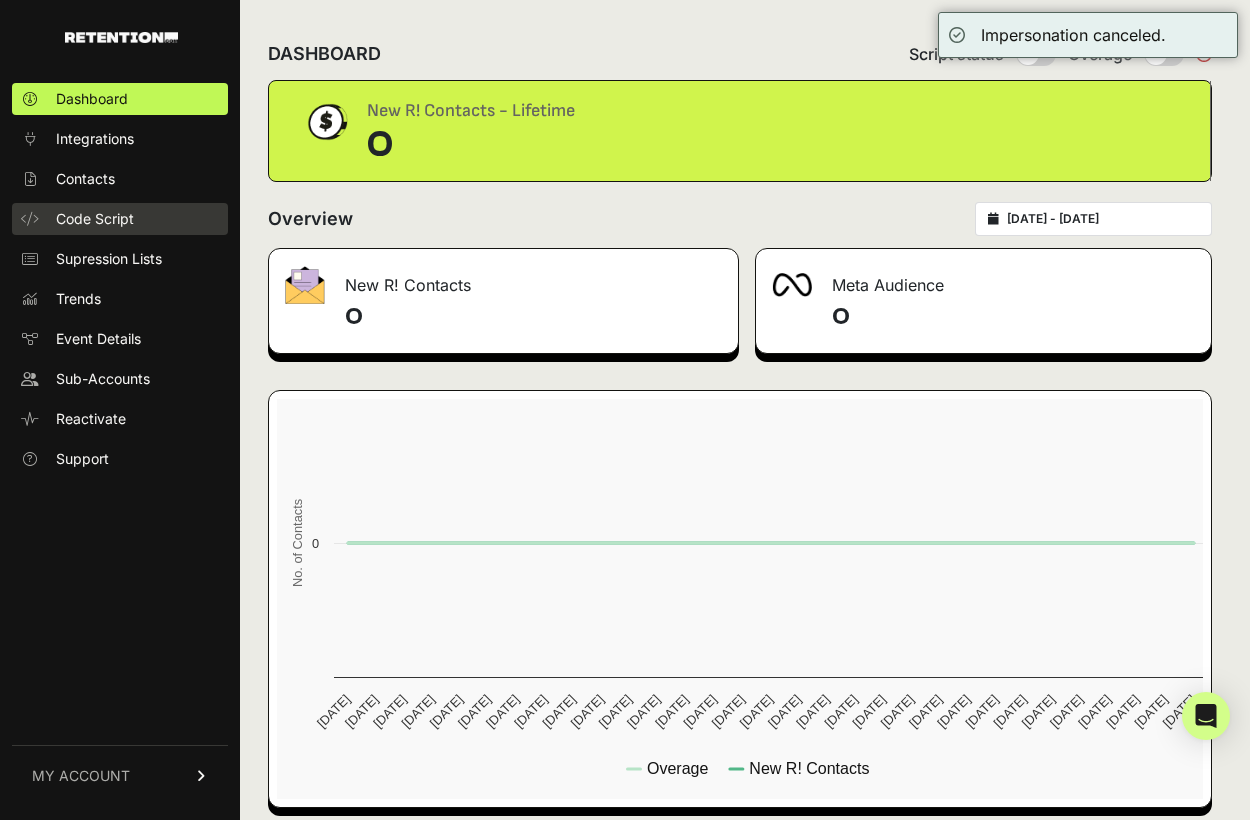 click on "Code Script" at bounding box center [120, 219] 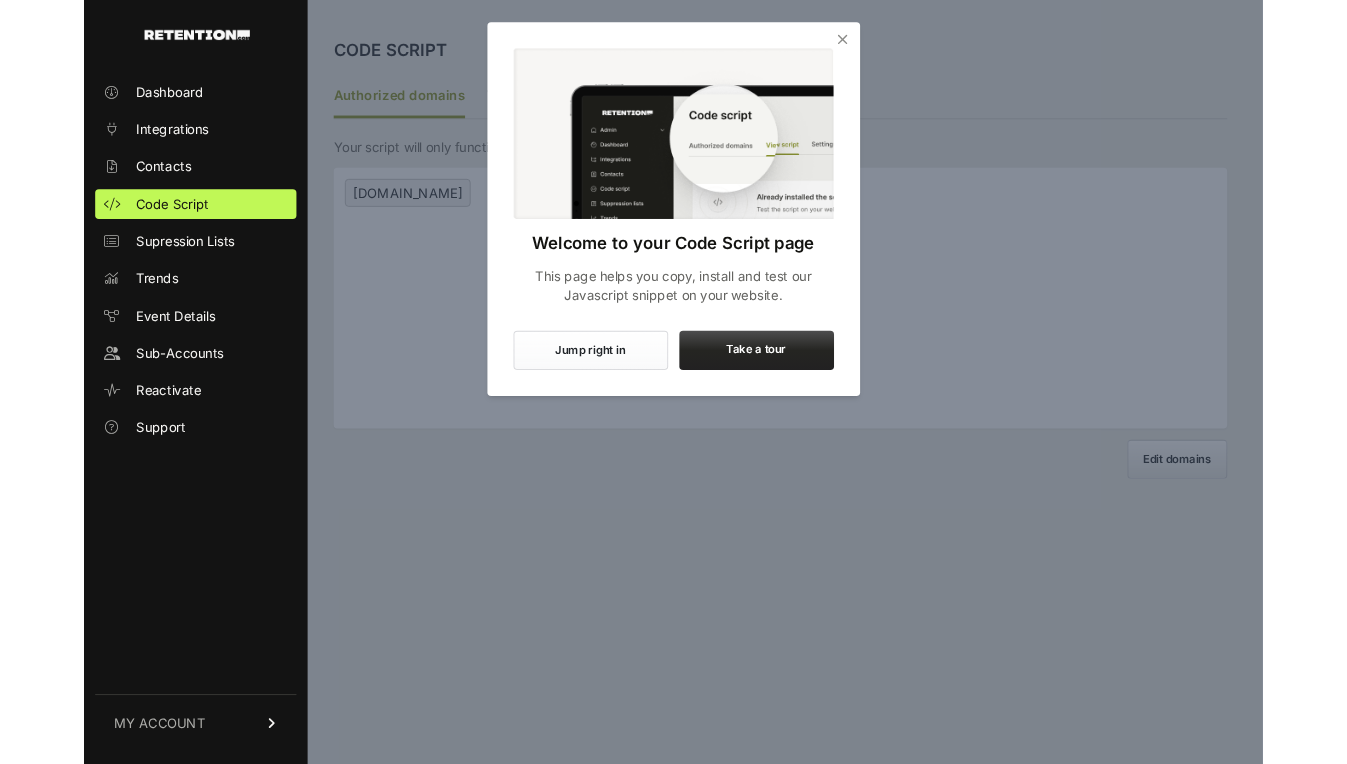 scroll, scrollTop: 0, scrollLeft: 0, axis: both 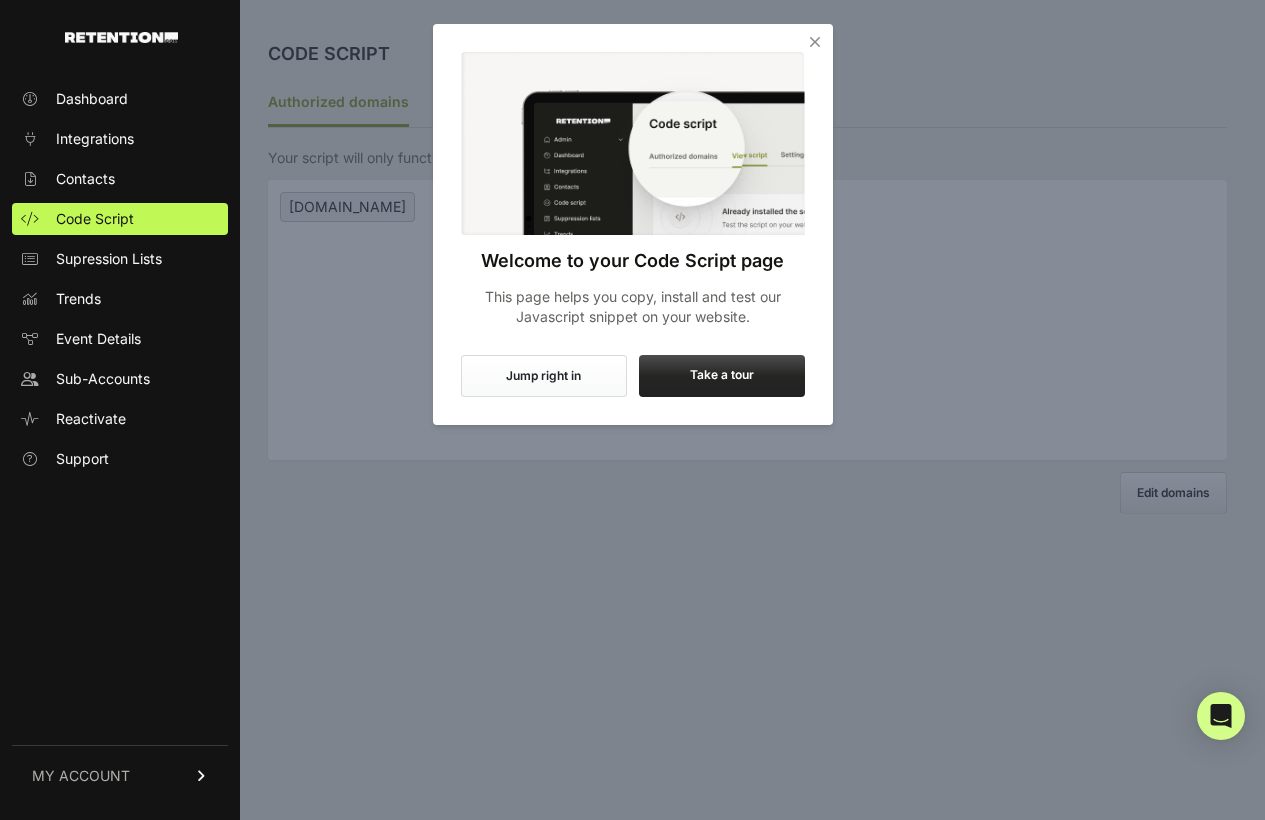 click at bounding box center (815, 42) 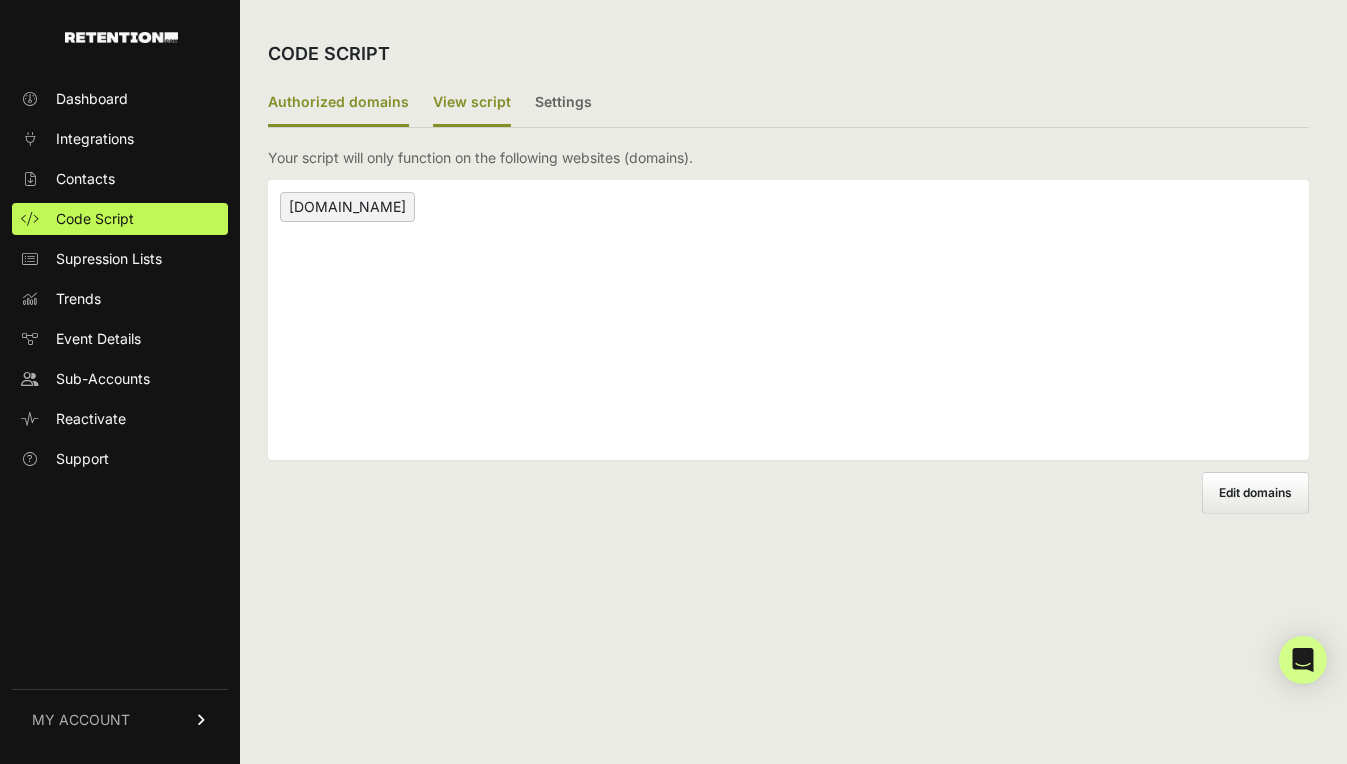 click on "View script" at bounding box center (472, 103) 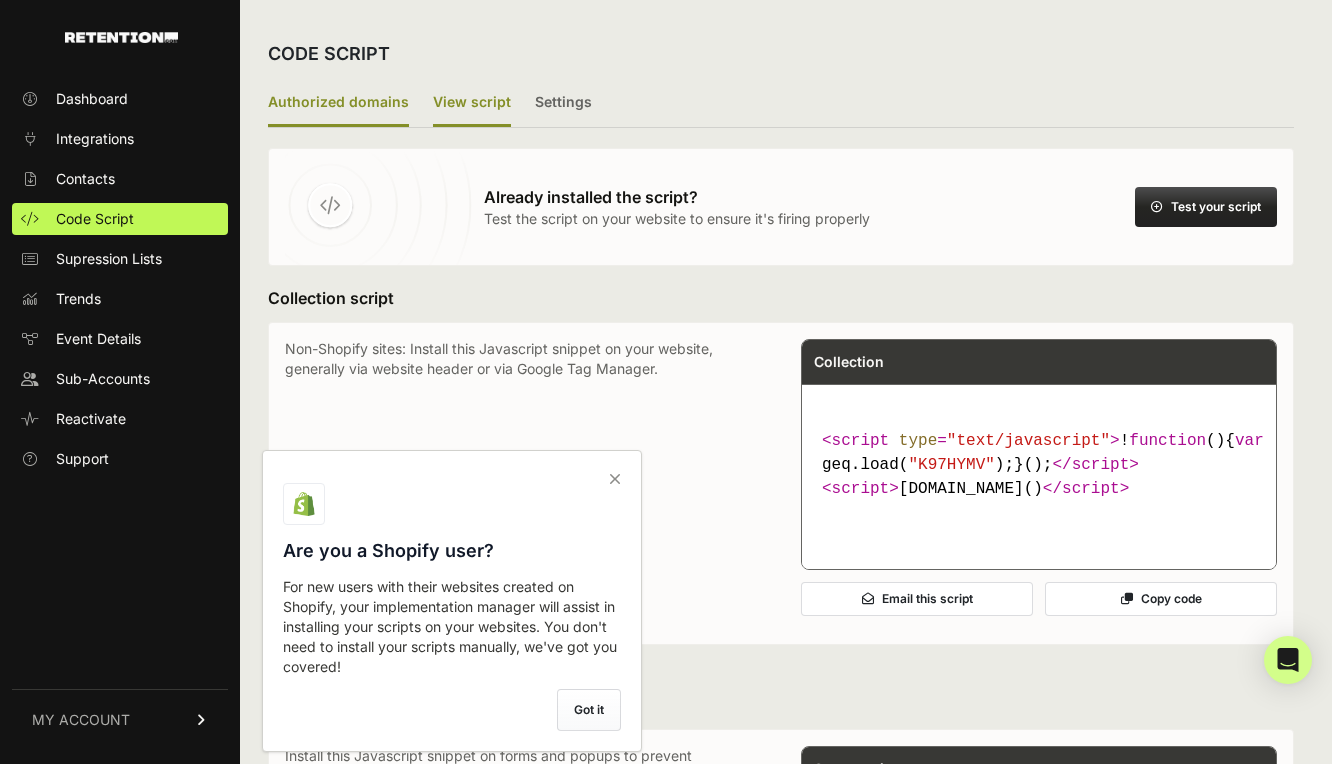 click on "Authorized domains" at bounding box center [338, 103] 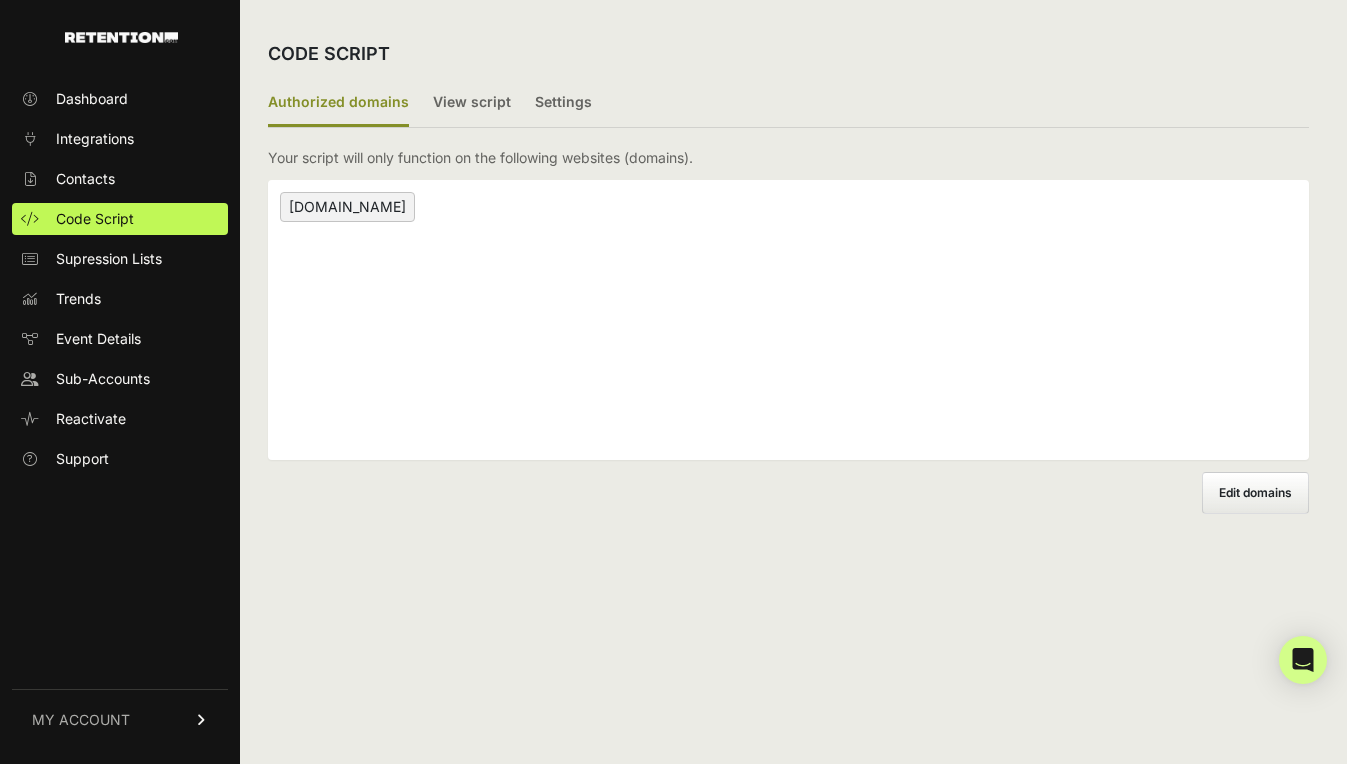 click on "Edit domains" at bounding box center [1255, 493] 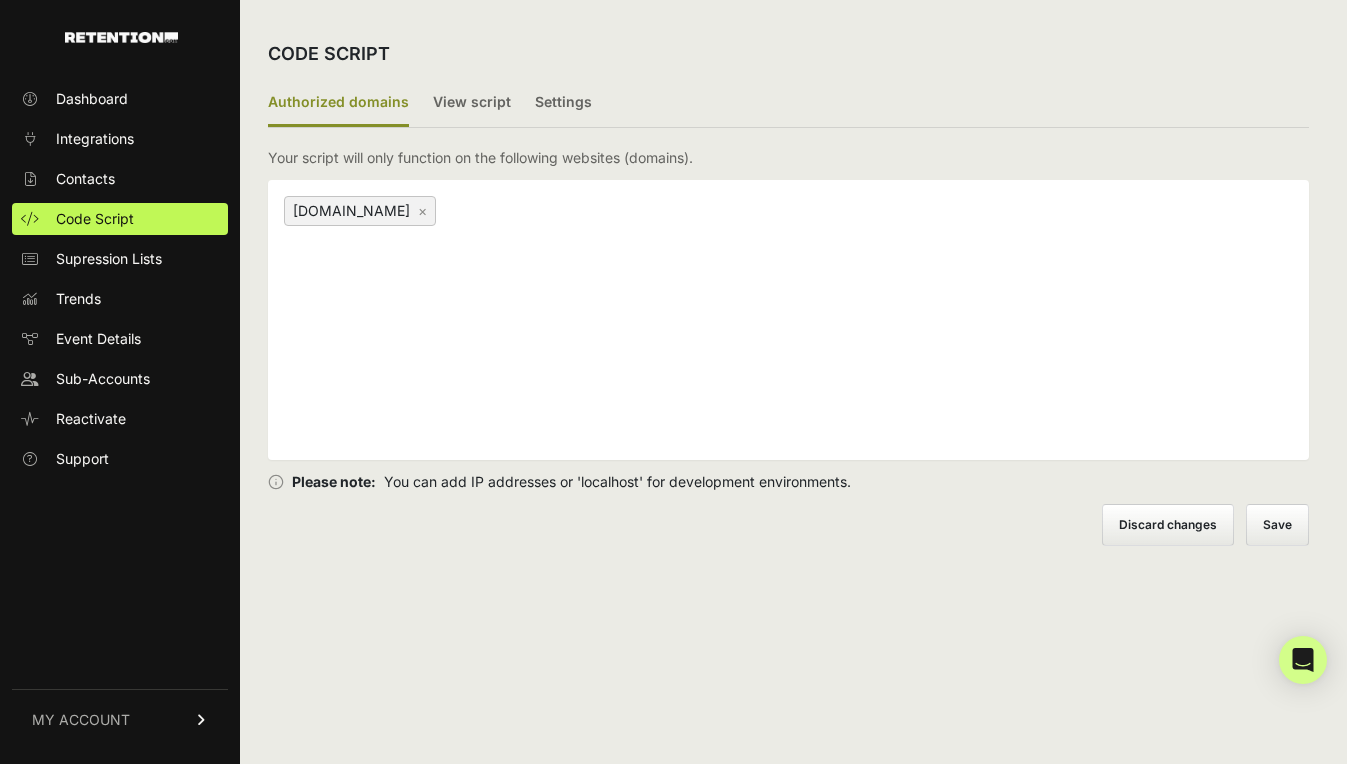 click on "[DOMAIN_NAME] ×" at bounding box center [788, 320] 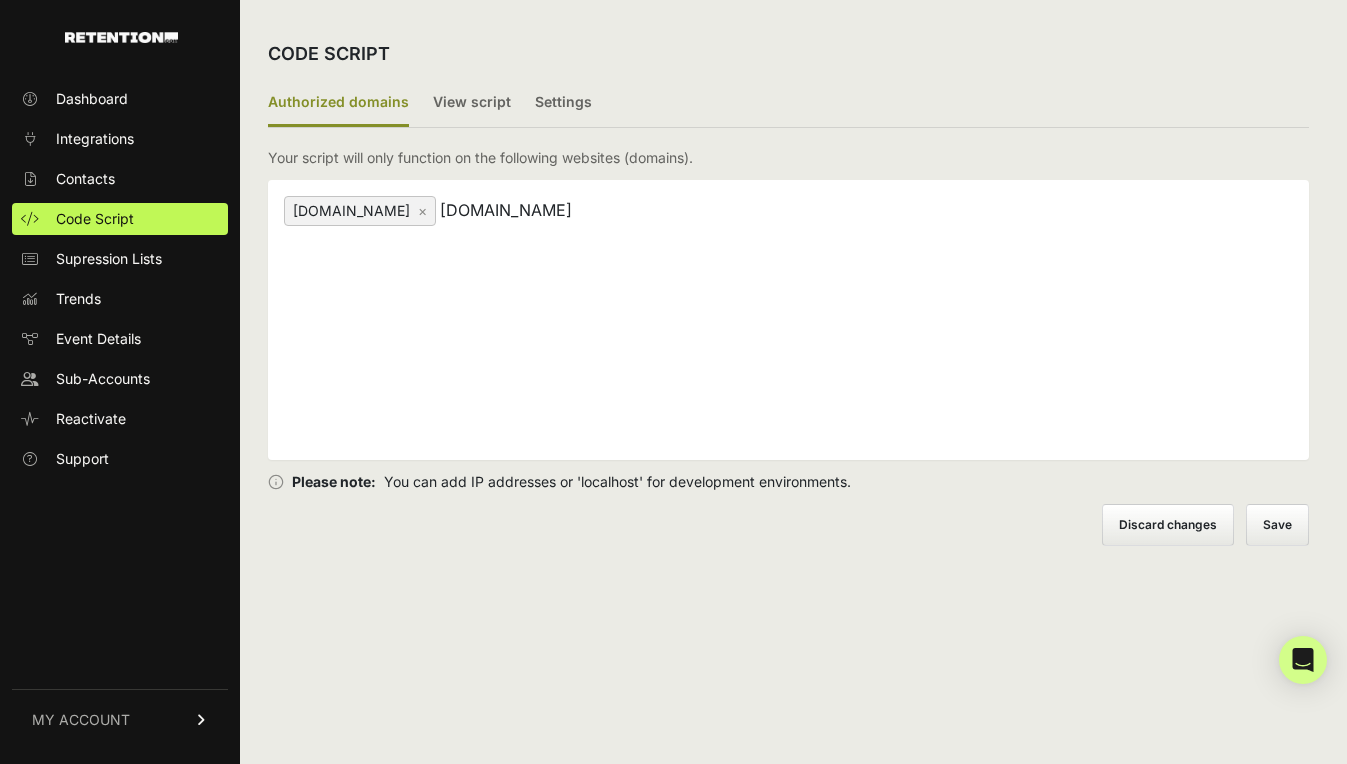 scroll, scrollTop: 0, scrollLeft: 49, axis: horizontal 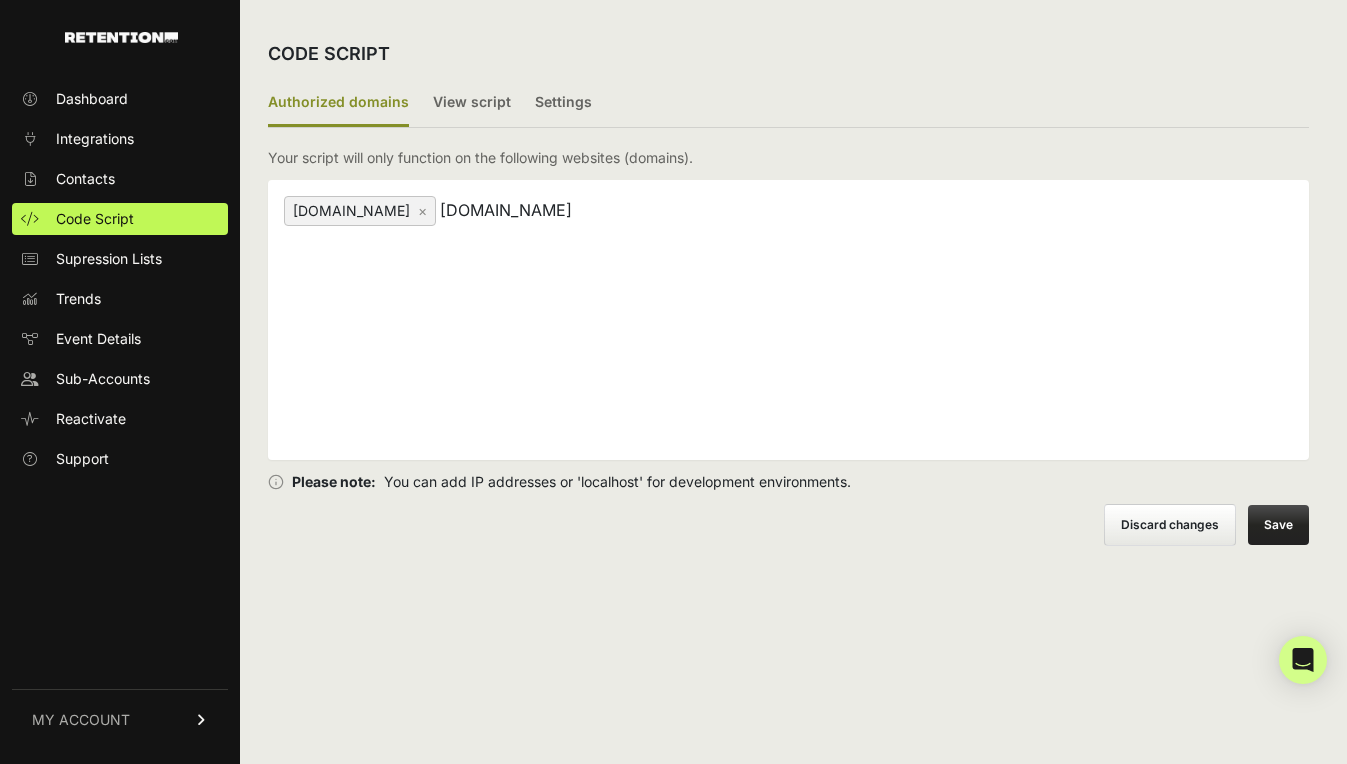 click on "[DOMAIN_NAME]" at bounding box center [565, 210] 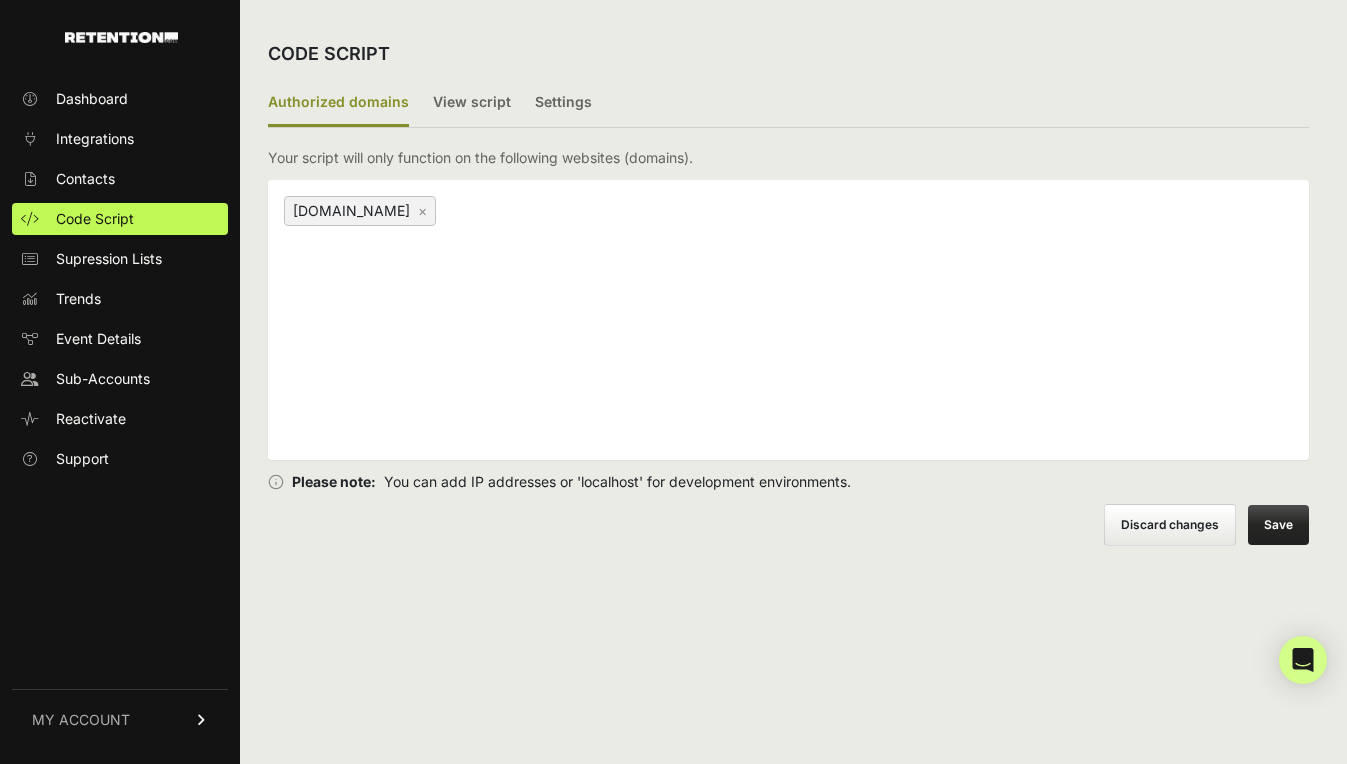 scroll, scrollTop: 0, scrollLeft: 0, axis: both 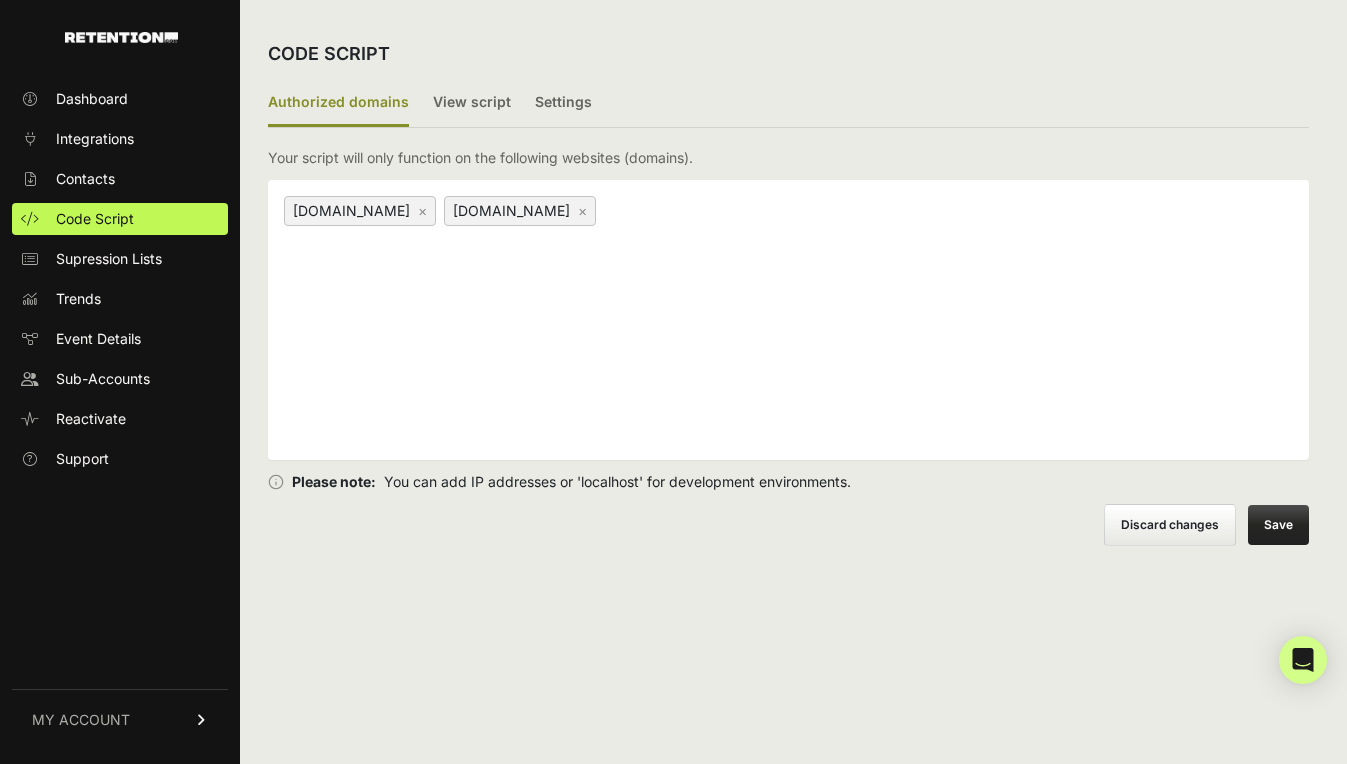 click on "[DOMAIN_NAME] ×  [DOMAIN_NAME] ×" at bounding box center [788, 320] 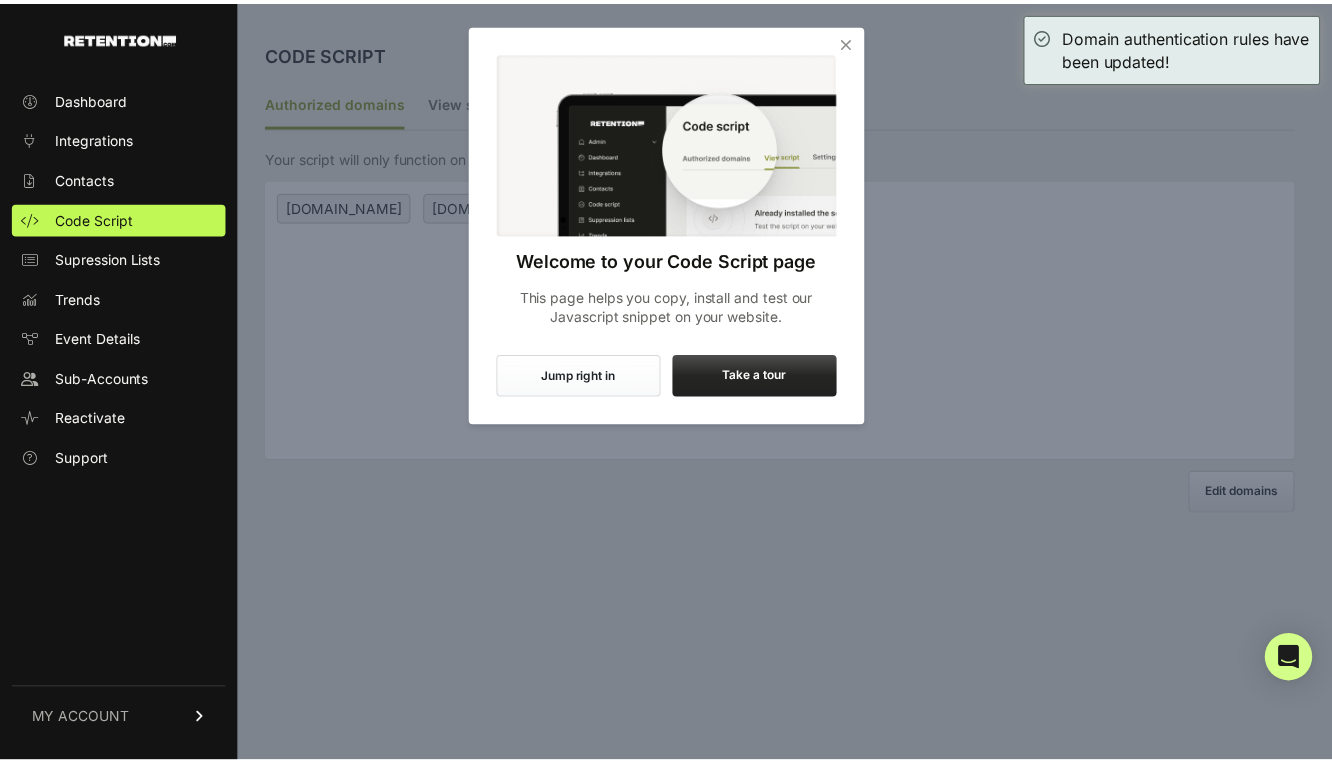 scroll, scrollTop: 0, scrollLeft: 0, axis: both 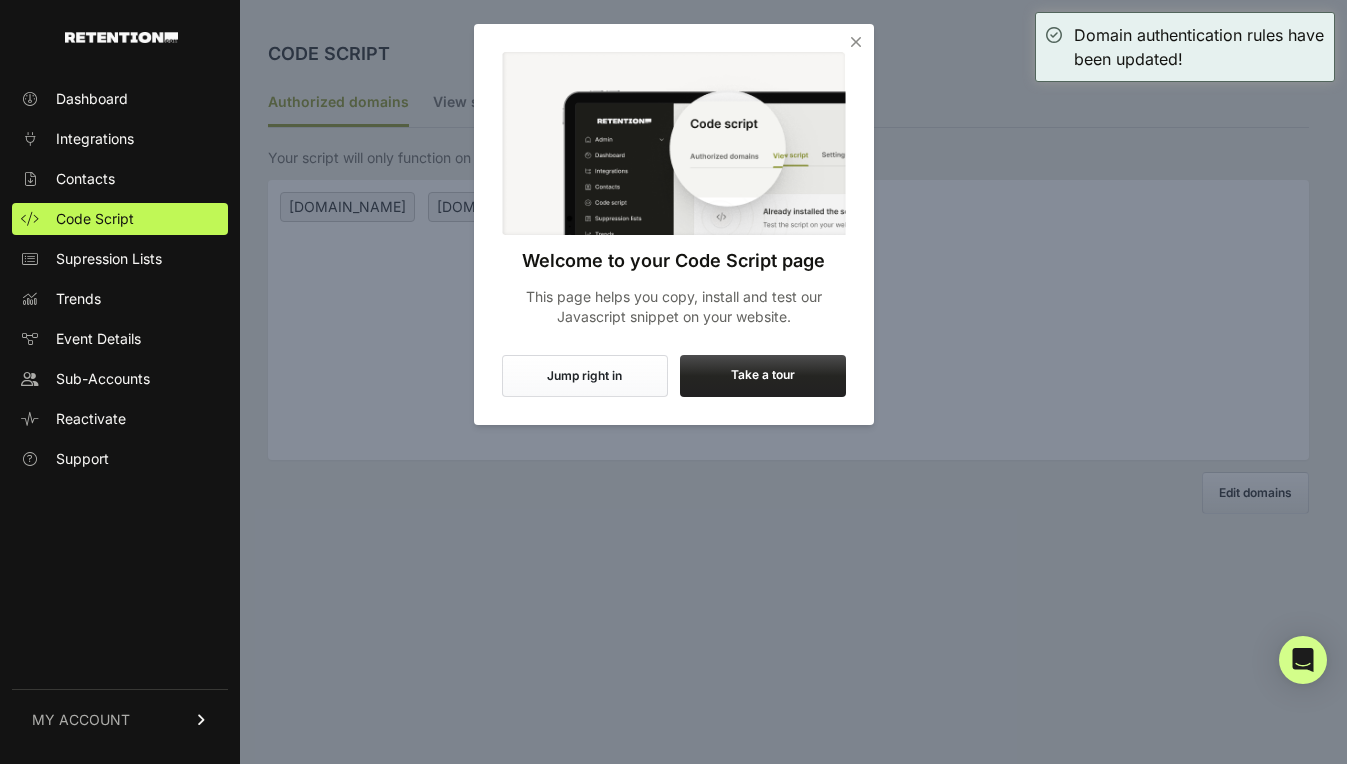drag, startPoint x: 862, startPoint y: 30, endPoint x: 859, endPoint y: 44, distance: 14.3178215 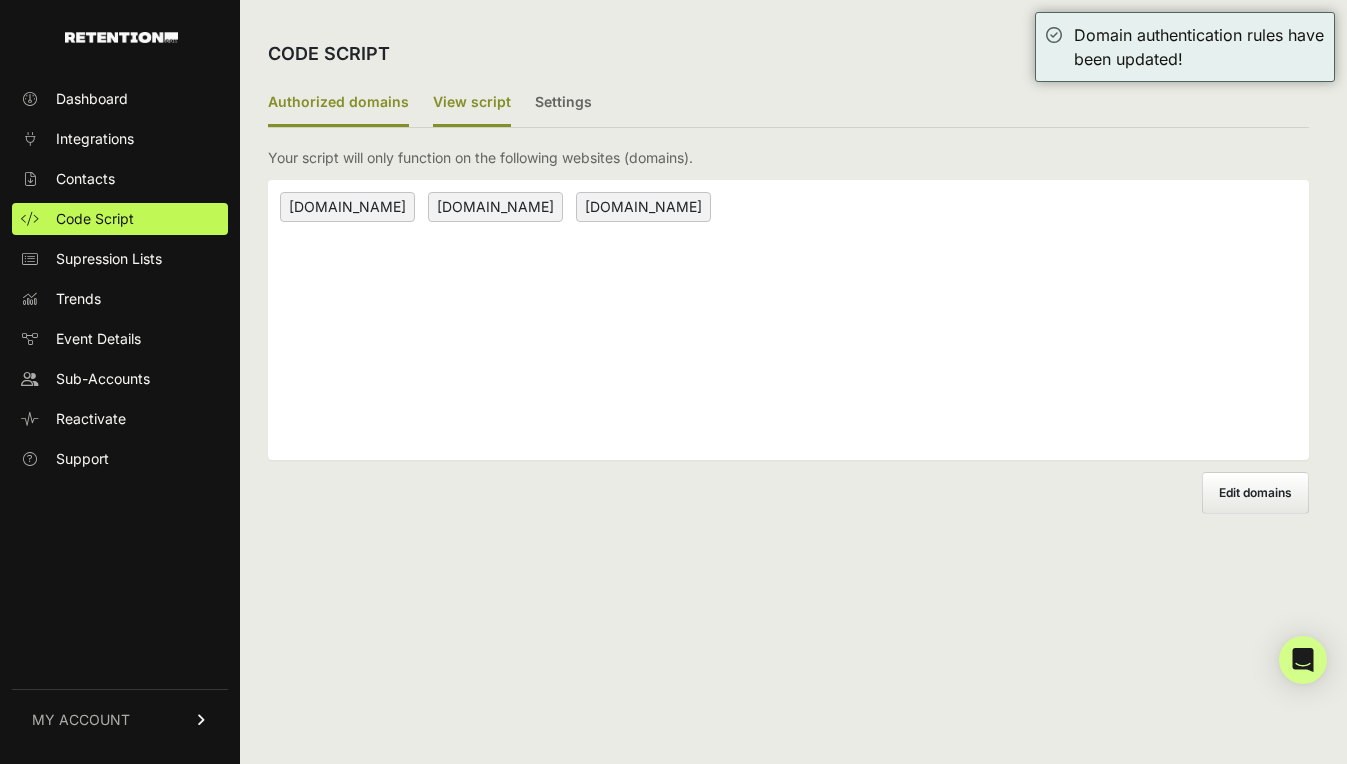click on "View script" at bounding box center (472, 103) 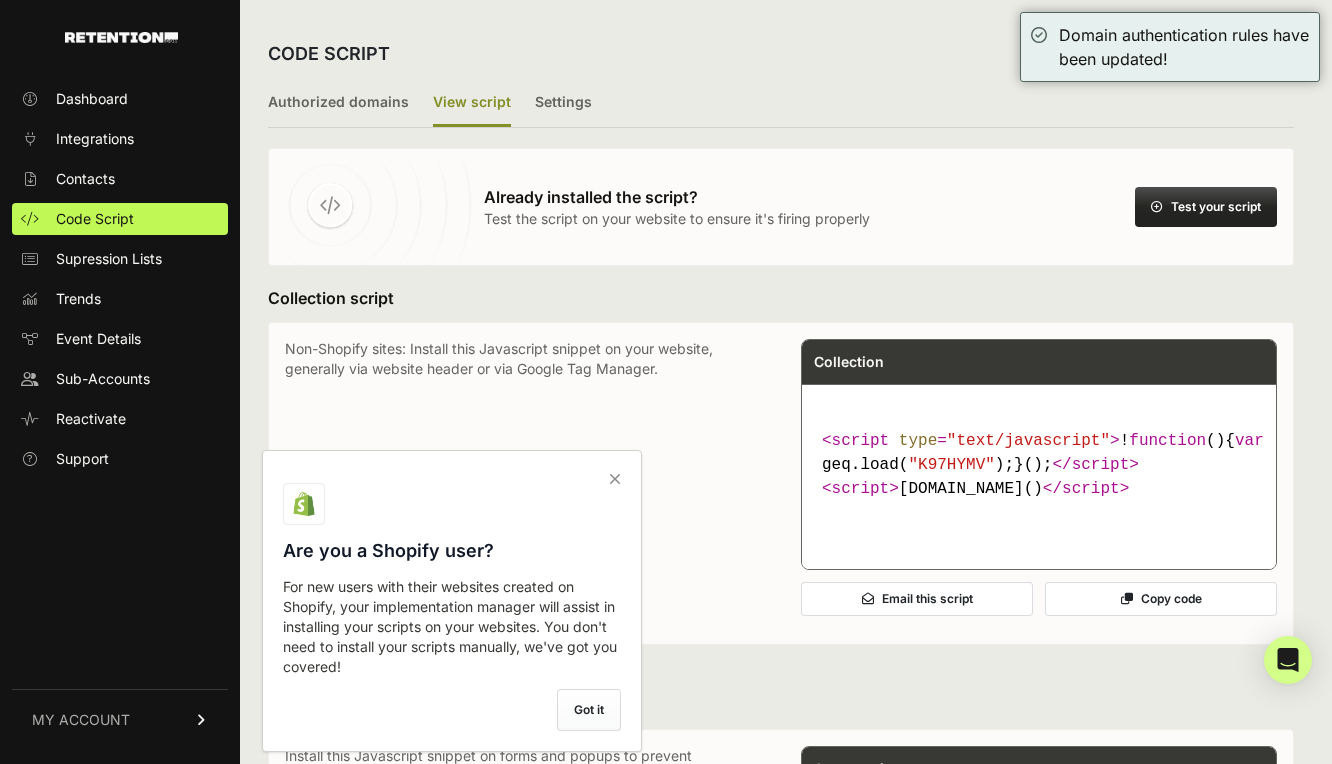 drag, startPoint x: 1064, startPoint y: 492, endPoint x: 1038, endPoint y: 464, distance: 38.209946 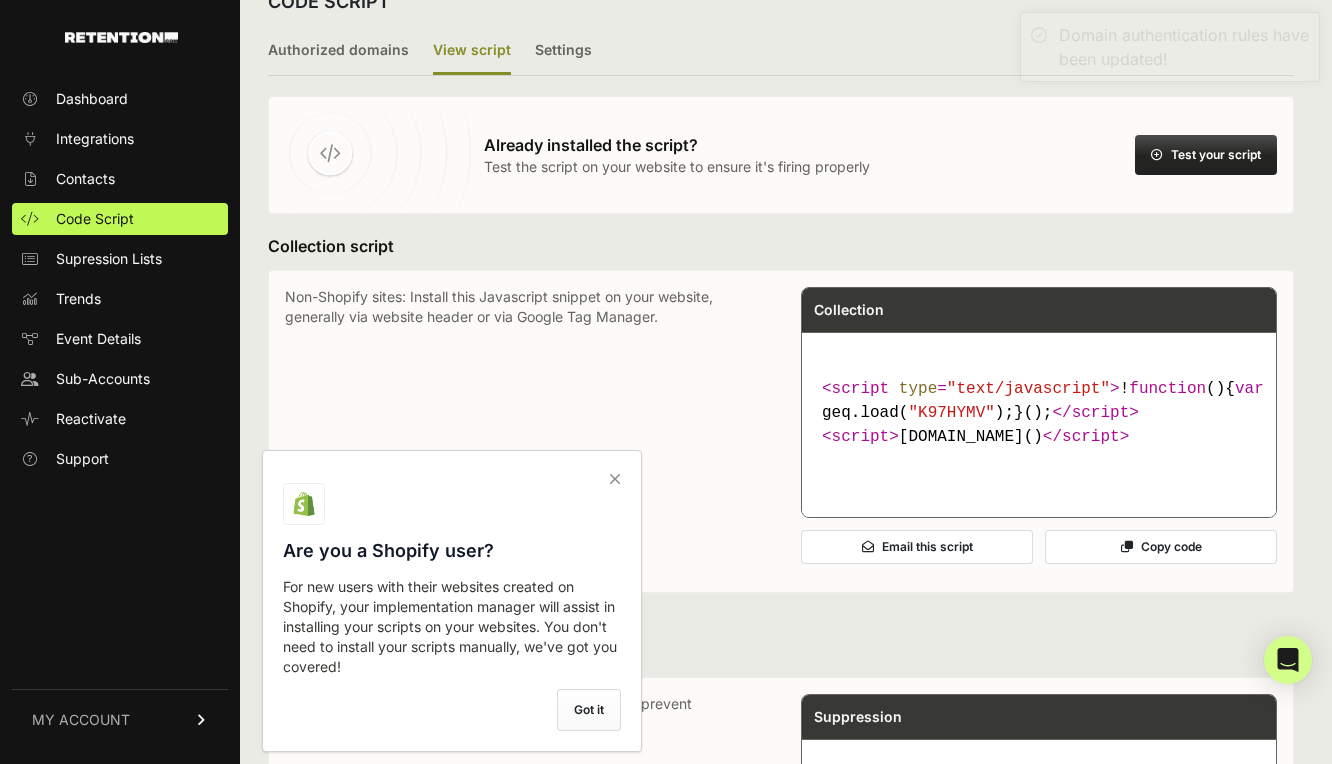 scroll, scrollTop: 0, scrollLeft: 0, axis: both 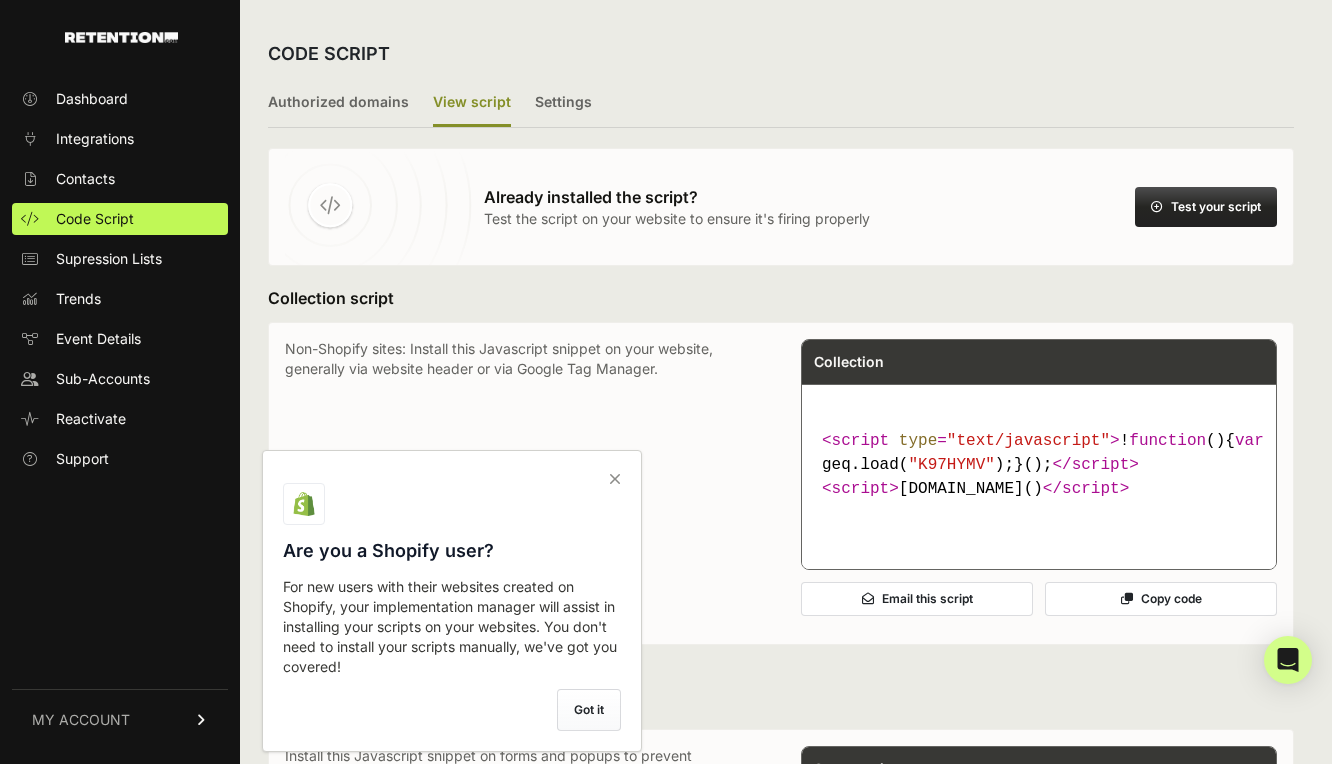 click on "Copy code" at bounding box center (1161, 599) 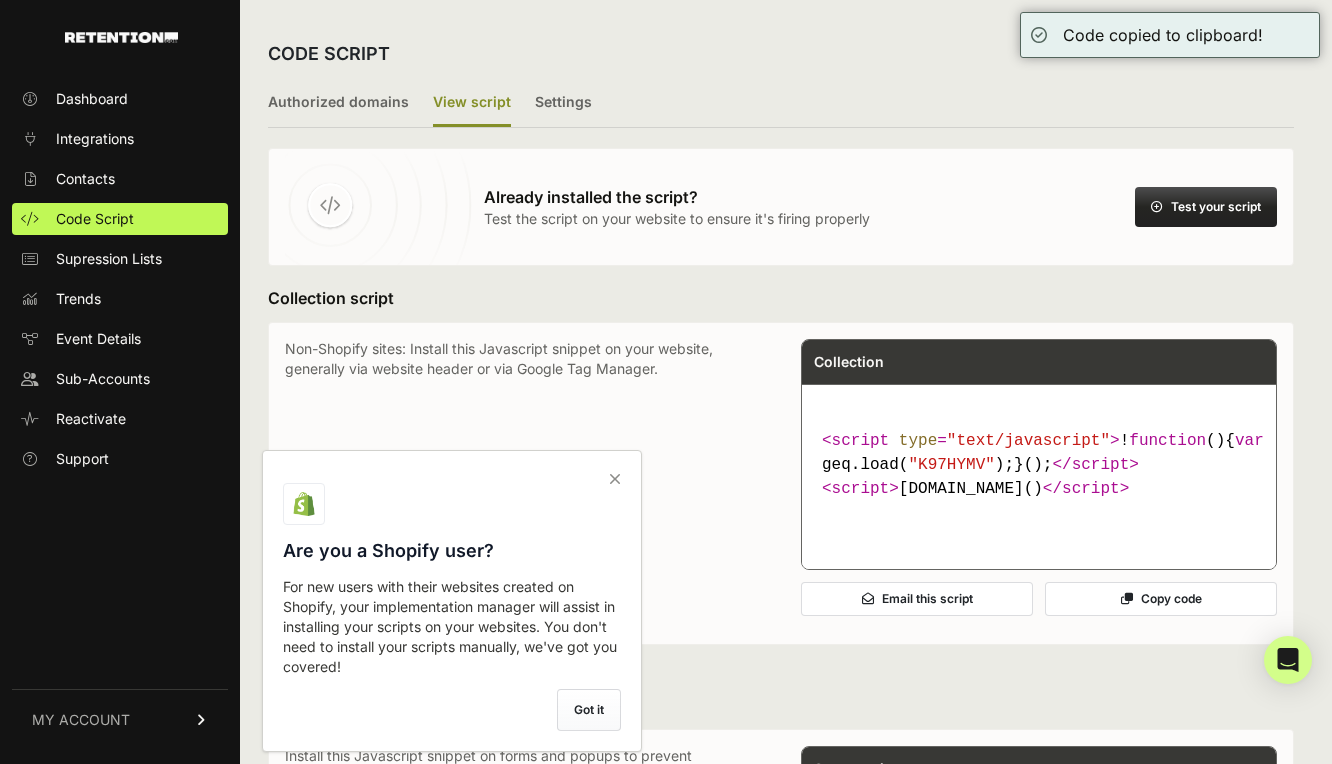 click on "Copy code" at bounding box center [1161, 599] 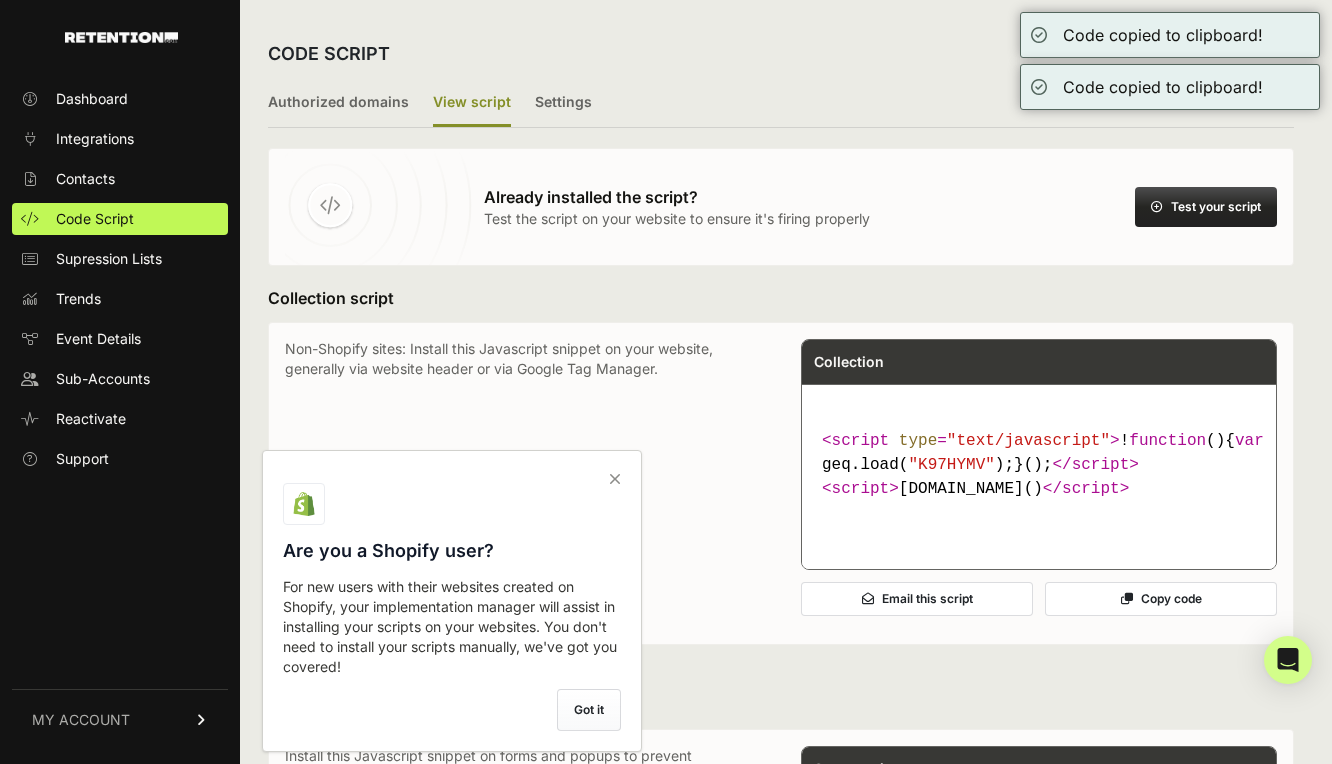click at bounding box center (615, 479) 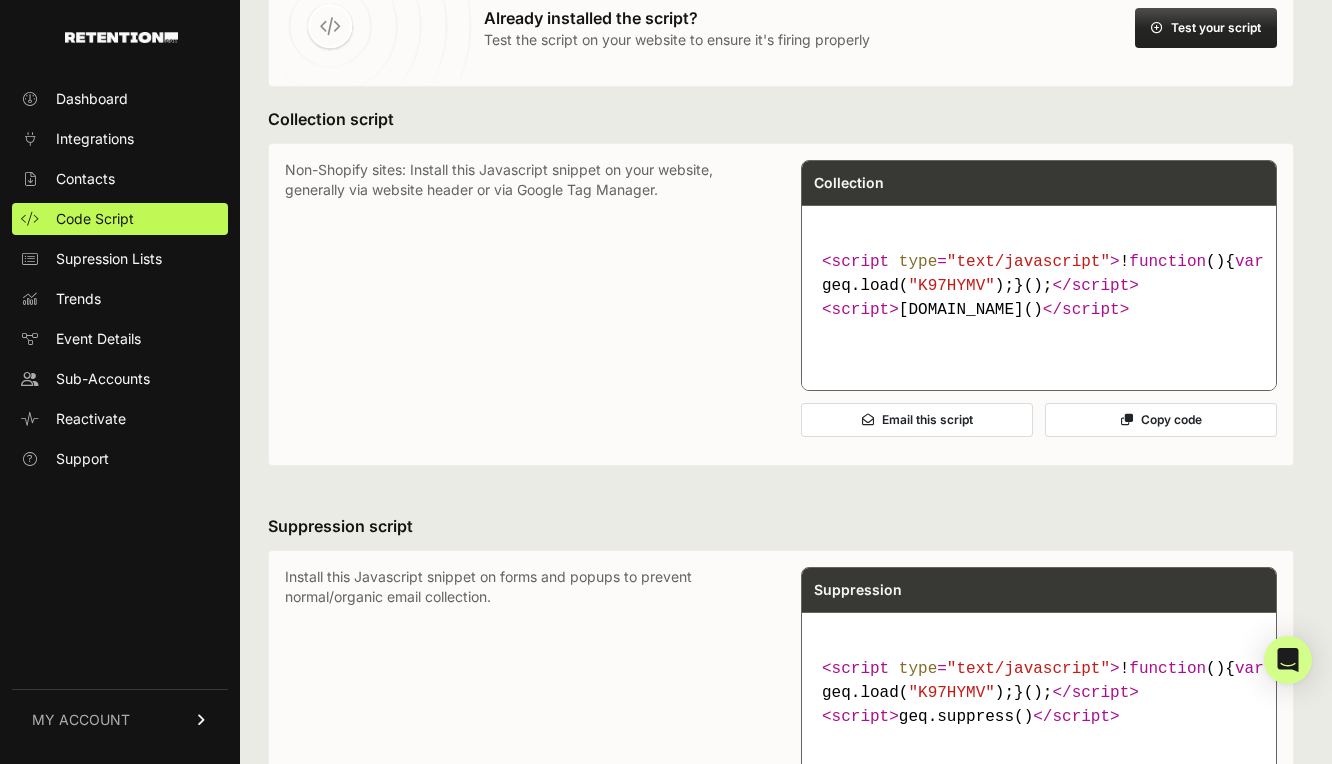 scroll, scrollTop: 189, scrollLeft: 0, axis: vertical 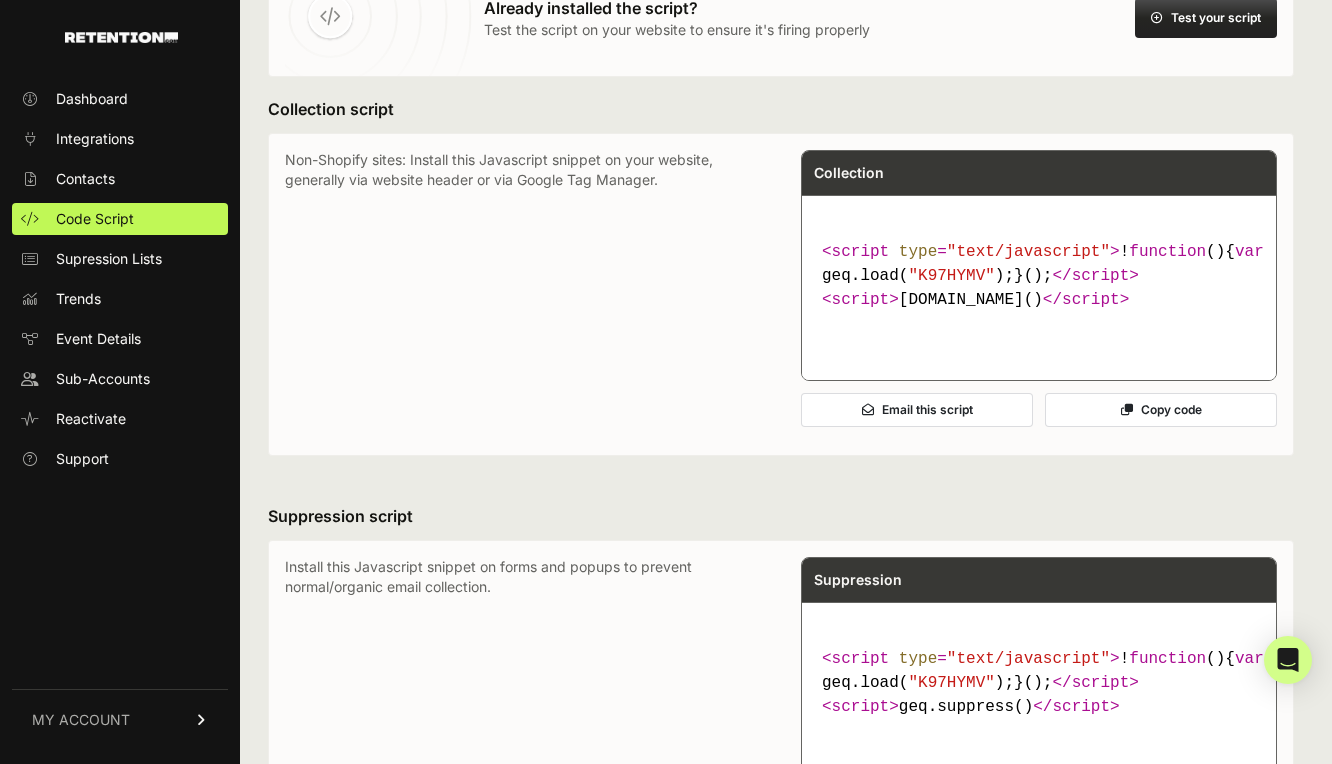 click on "Copy code" at bounding box center [1161, 410] 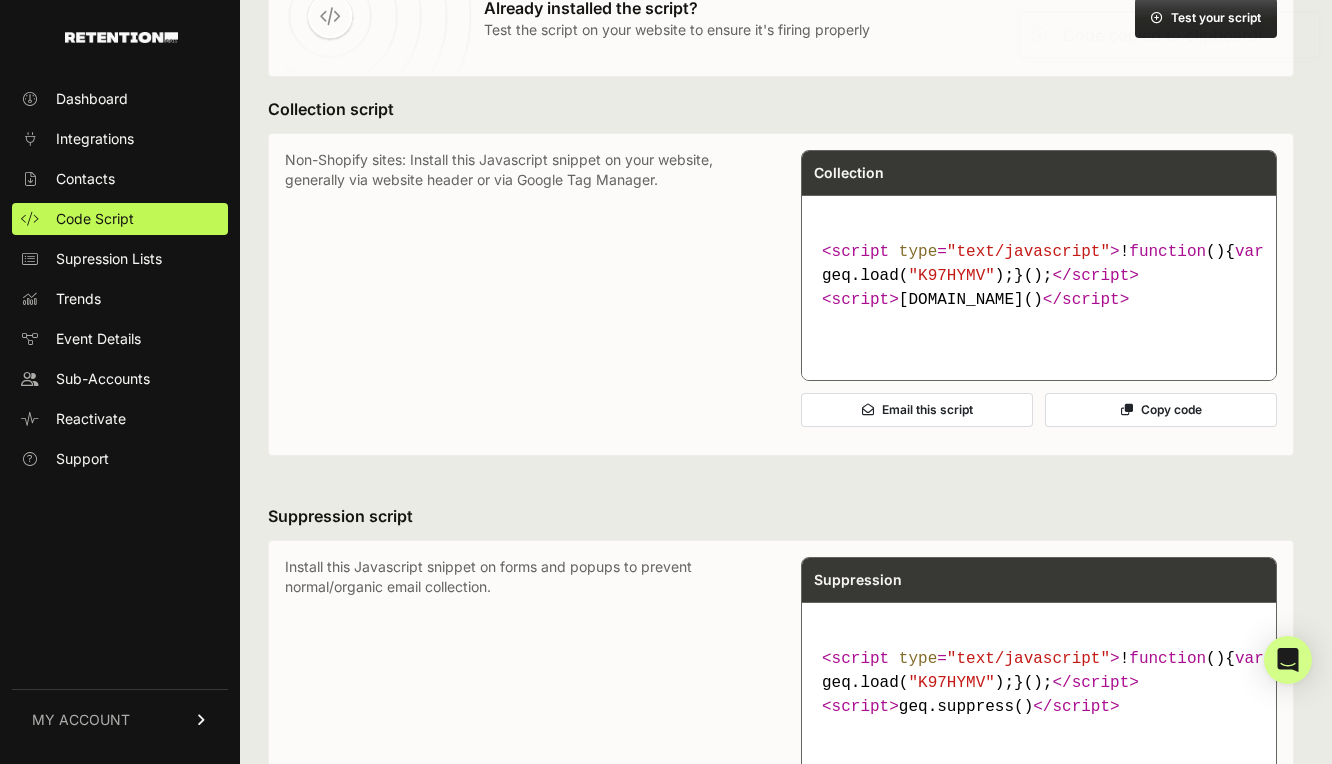 type 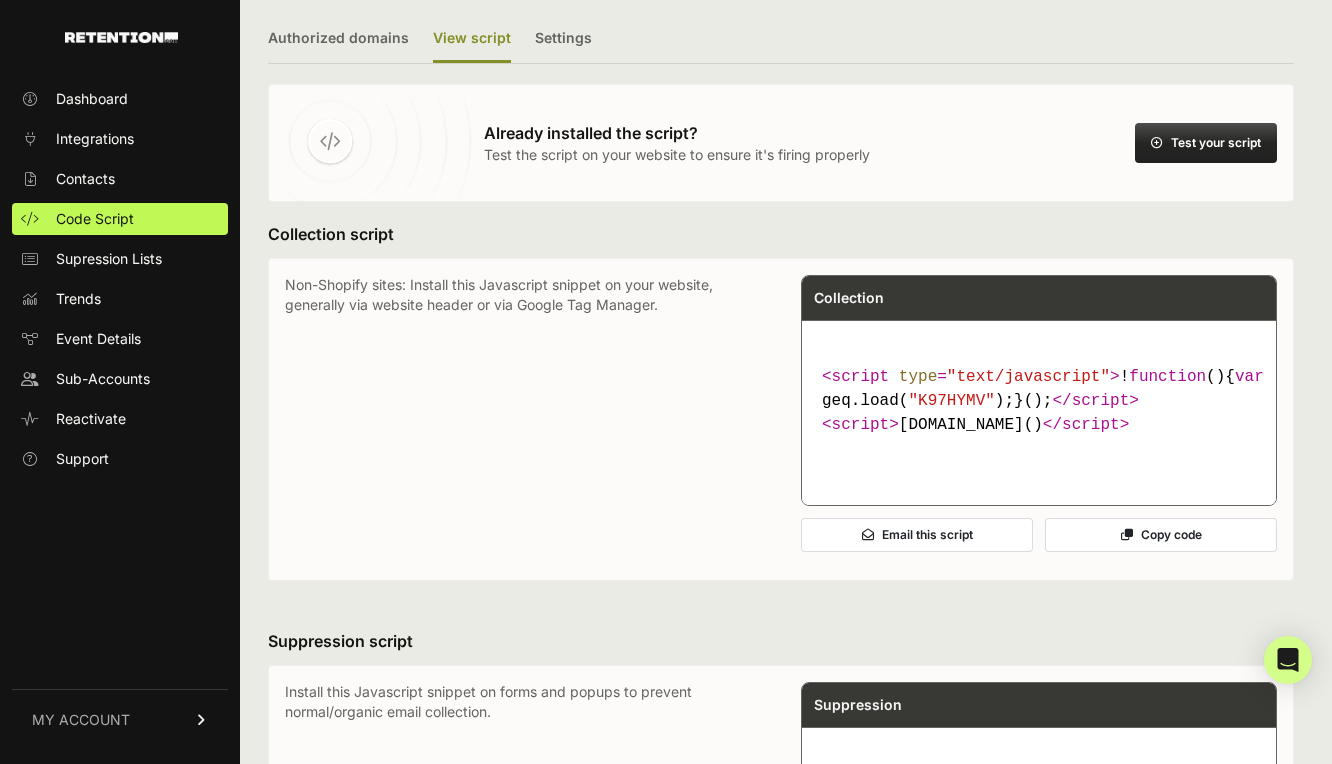 scroll, scrollTop: 0, scrollLeft: 0, axis: both 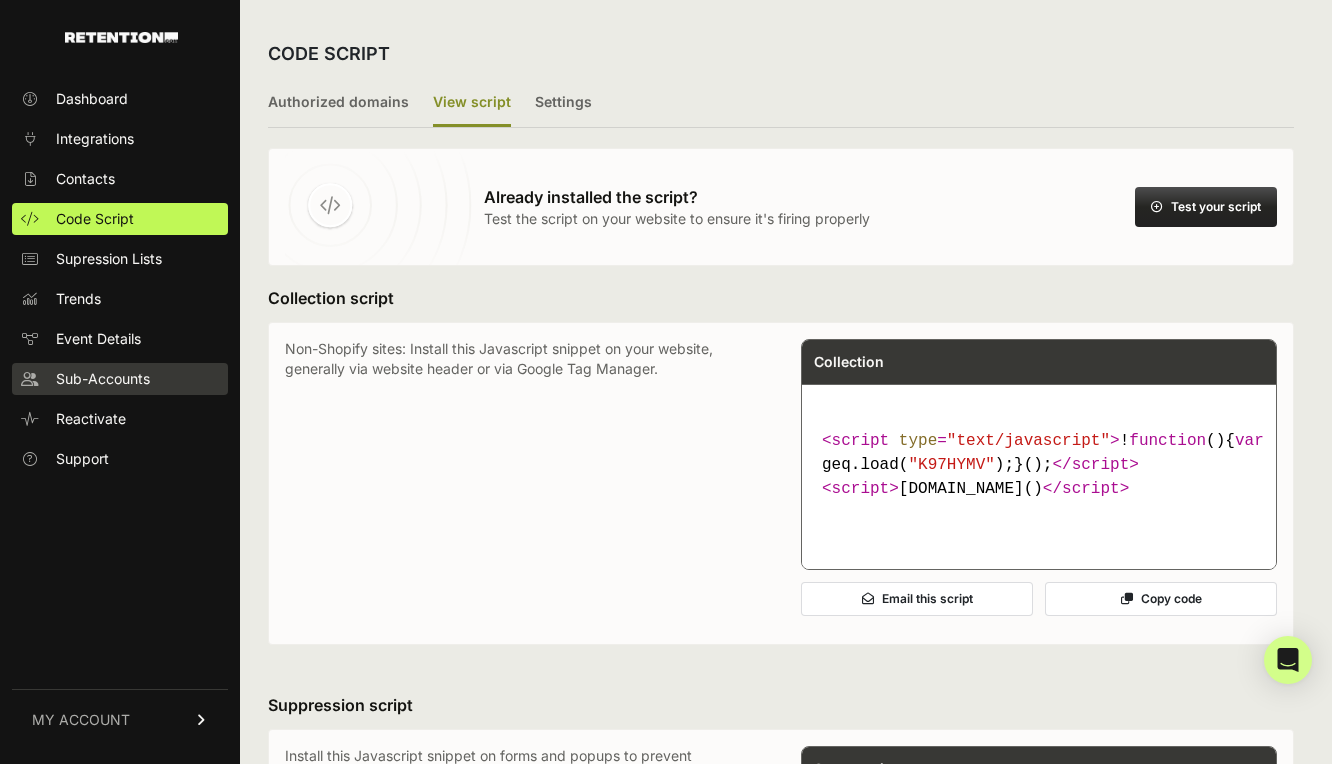 click on "Sub-Accounts" at bounding box center [120, 379] 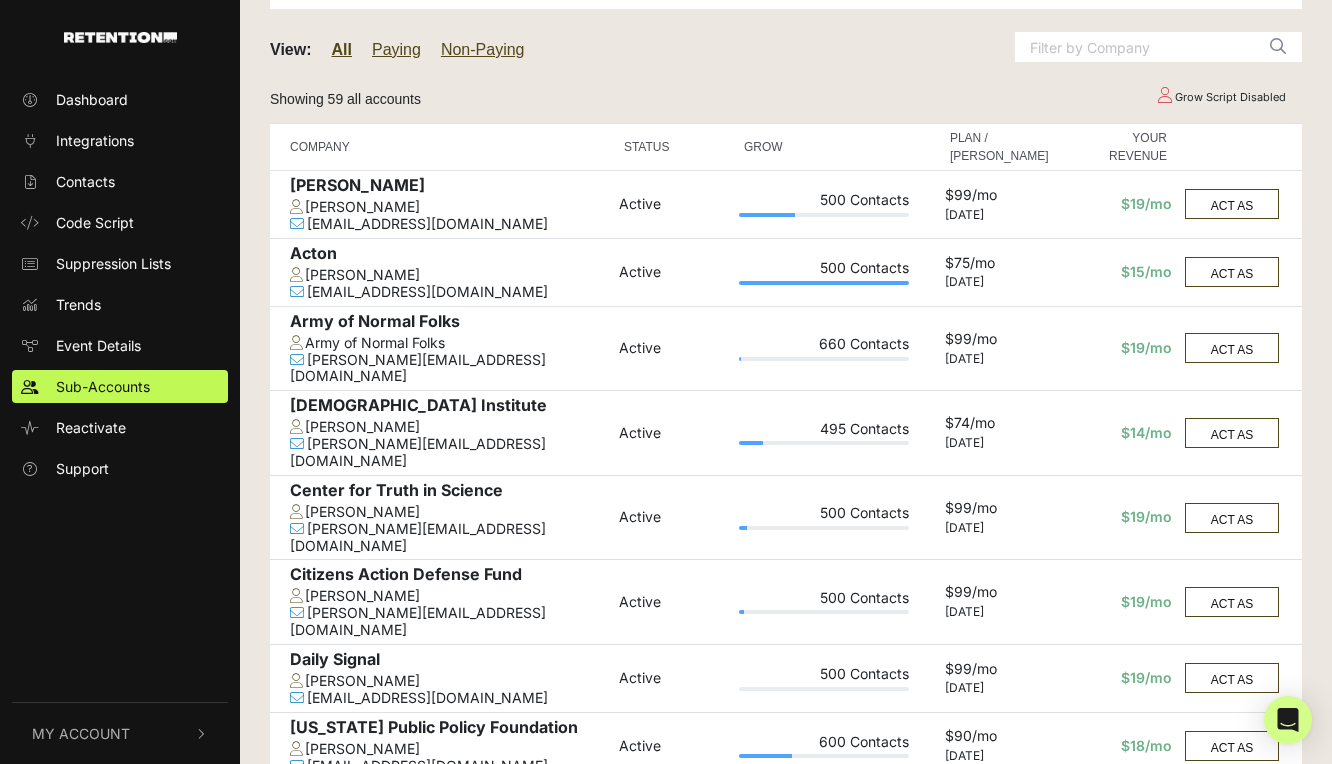 scroll, scrollTop: 972, scrollLeft: 0, axis: vertical 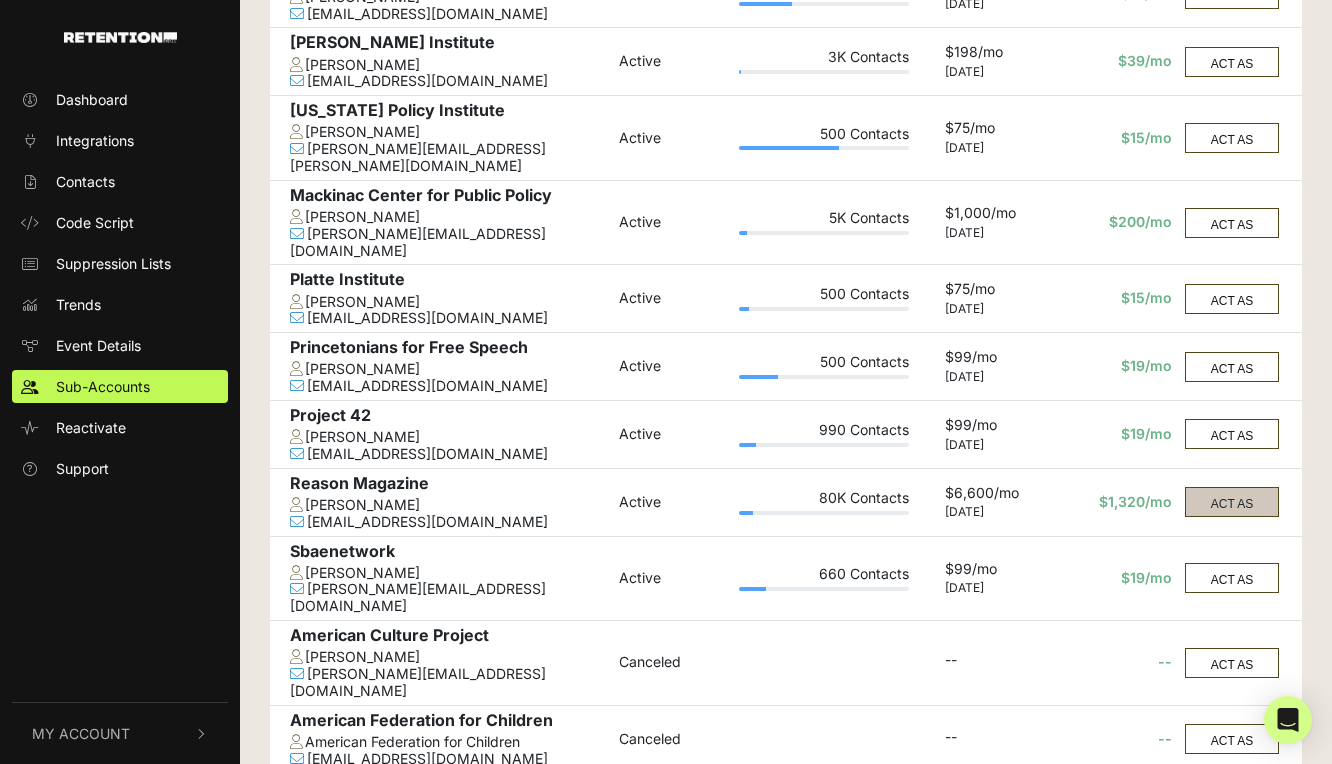 click on "ACT AS" at bounding box center [1232, 502] 